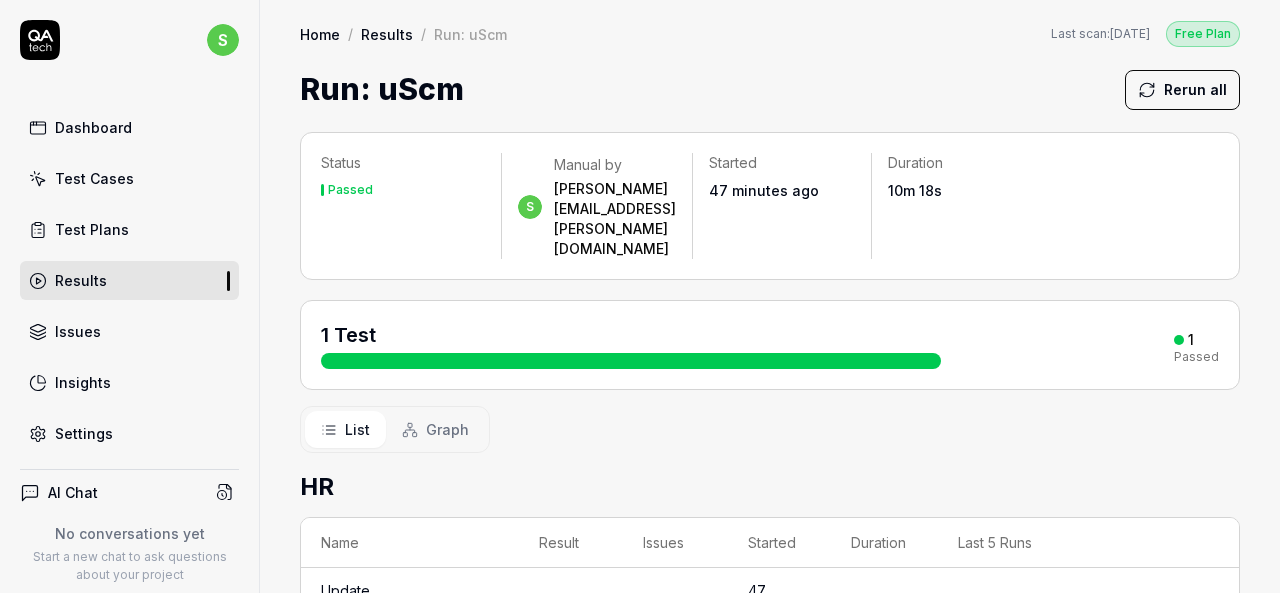 scroll, scrollTop: 0, scrollLeft: 0, axis: both 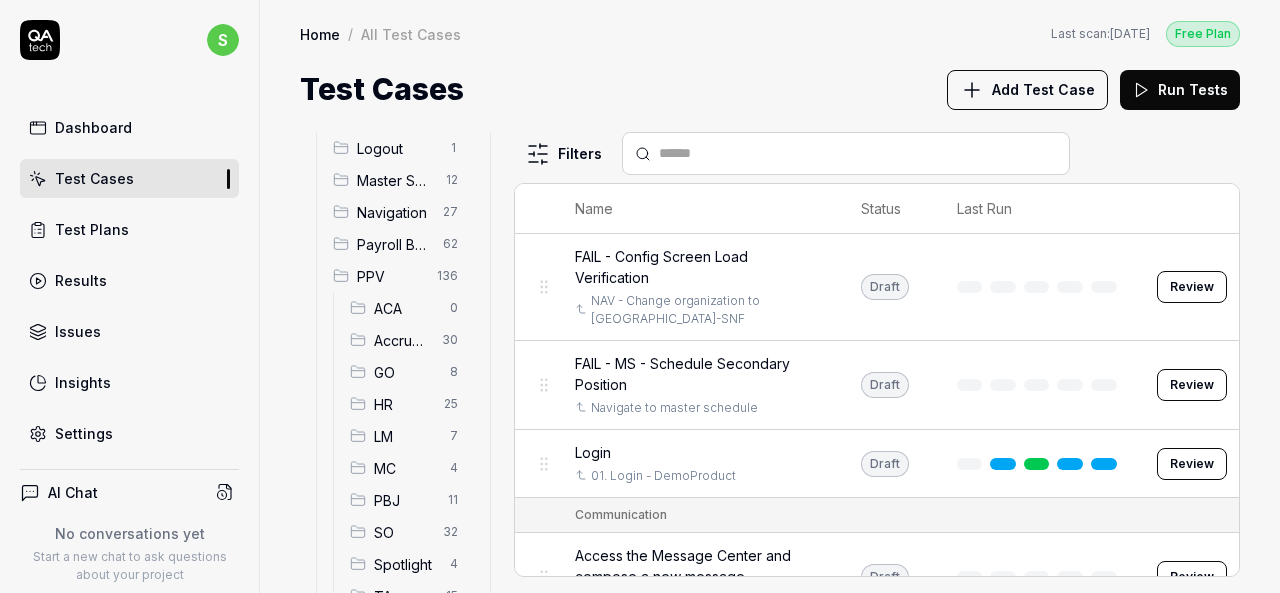 click on "HR 25" at bounding box center (408, 404) 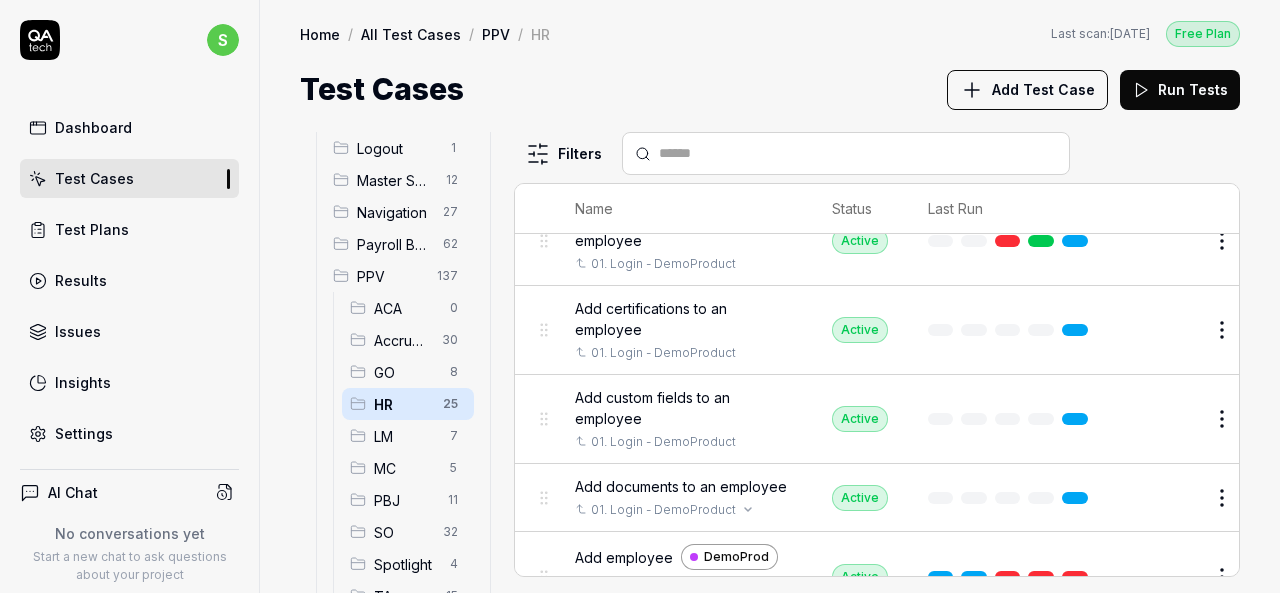scroll, scrollTop: 0, scrollLeft: 0, axis: both 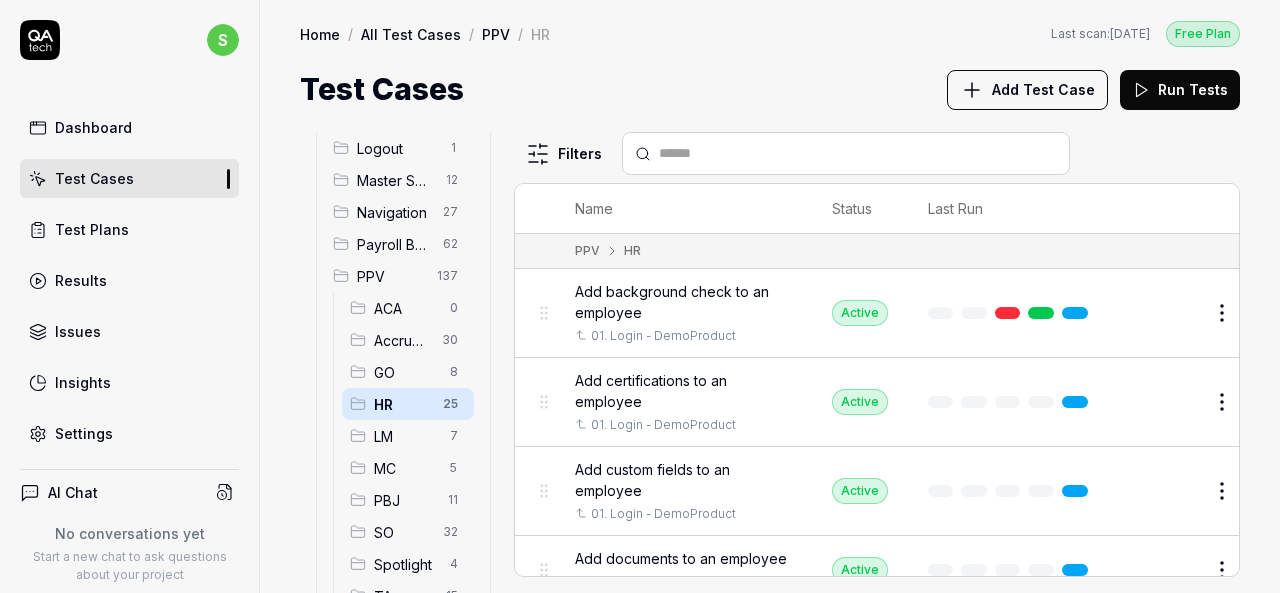 click on "Add background check to an employee" at bounding box center [683, 302] 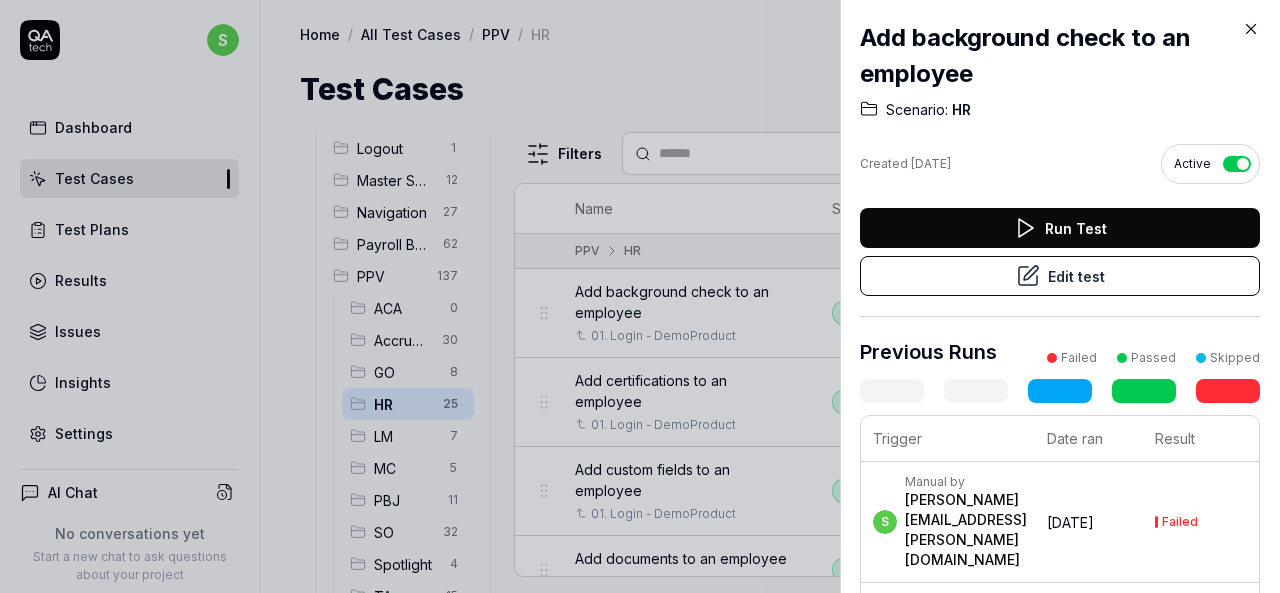 click on "Edit test" at bounding box center [1060, 276] 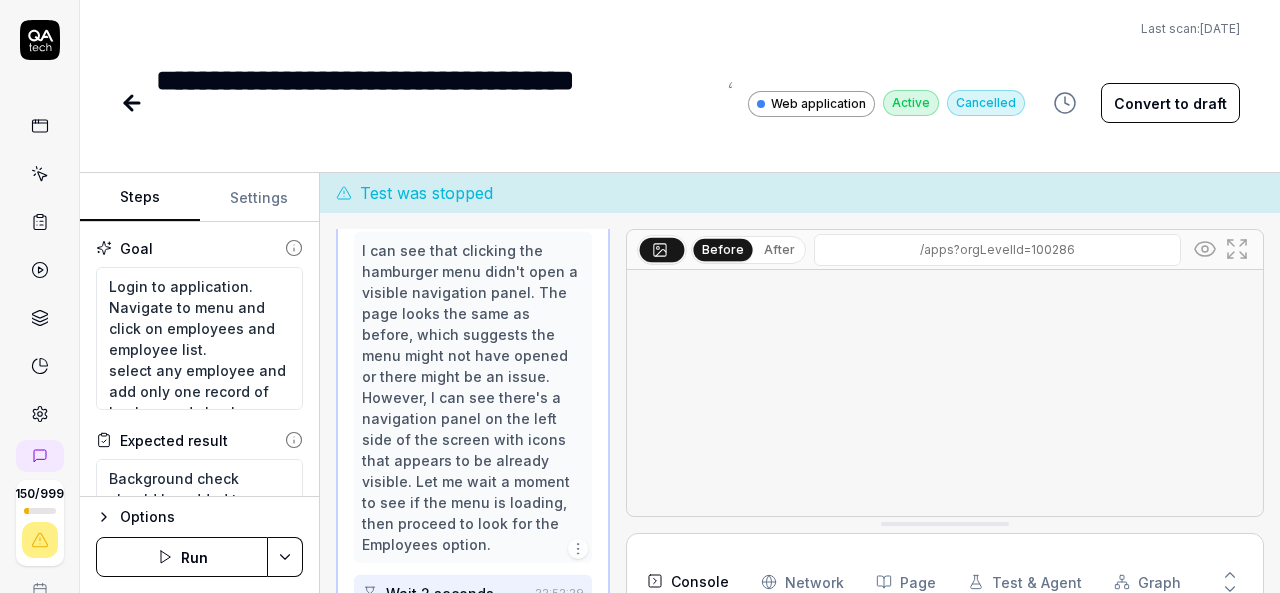 scroll, scrollTop: 337, scrollLeft: 0, axis: vertical 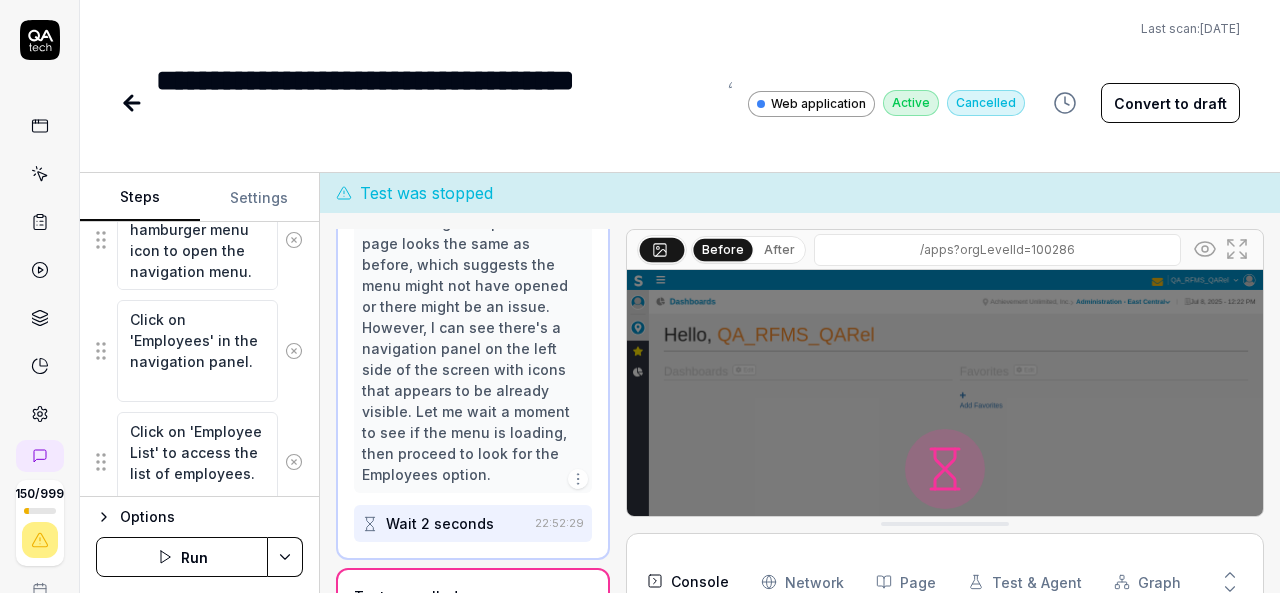 click on "Settings" at bounding box center (260, 198) 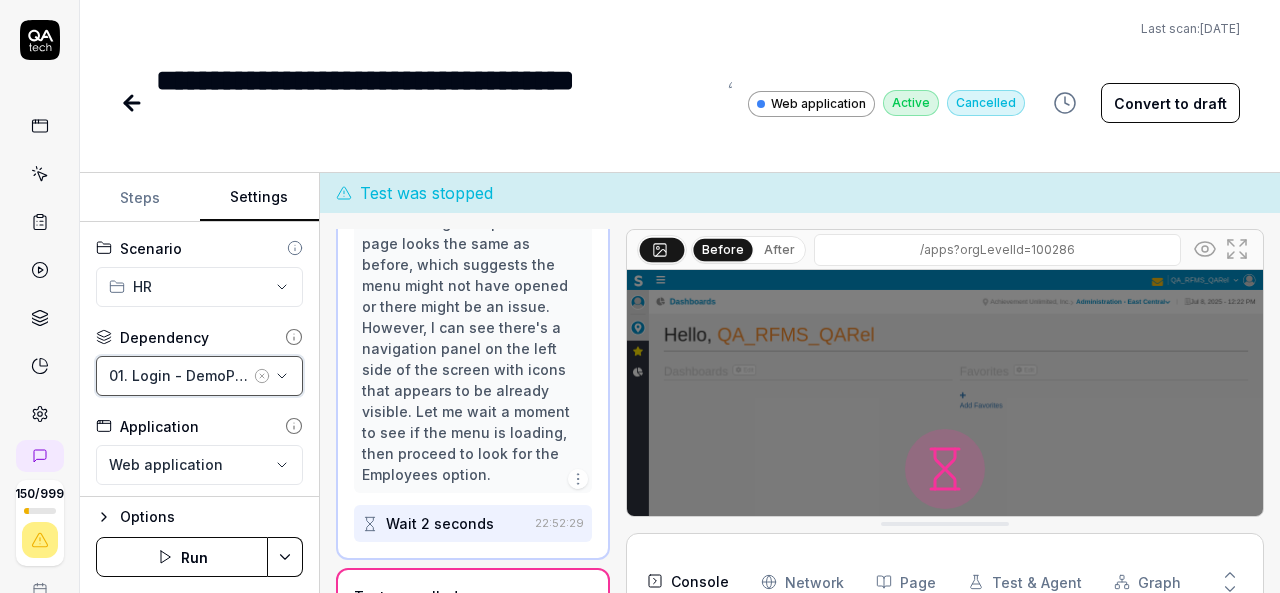 click 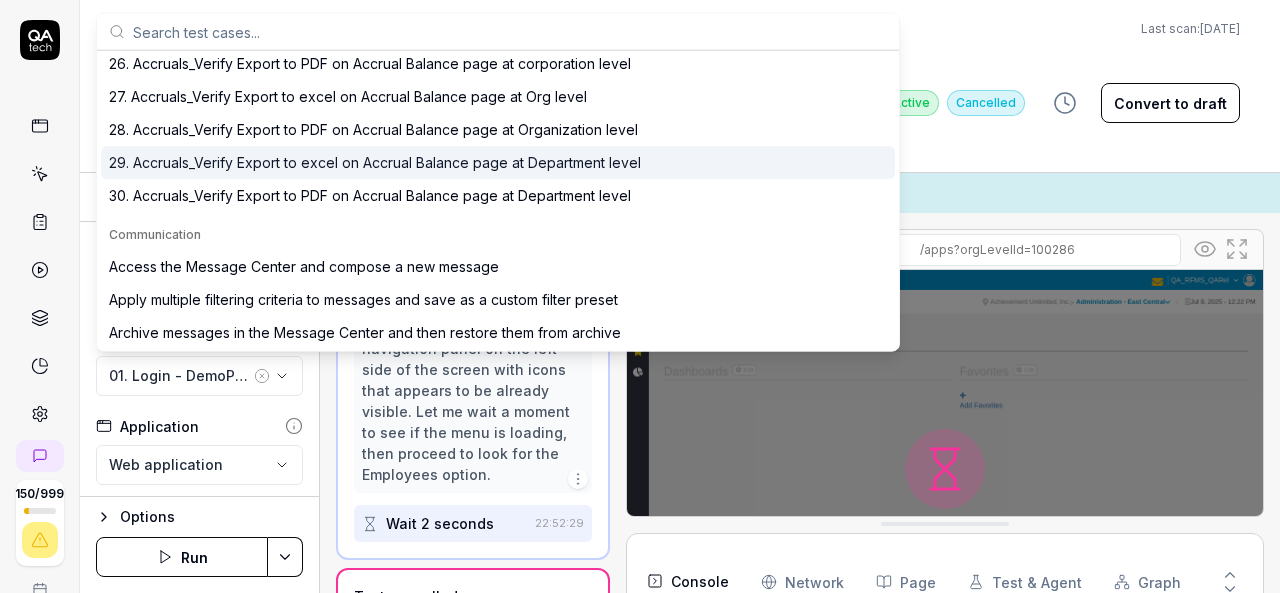 scroll, scrollTop: 1300, scrollLeft: 0, axis: vertical 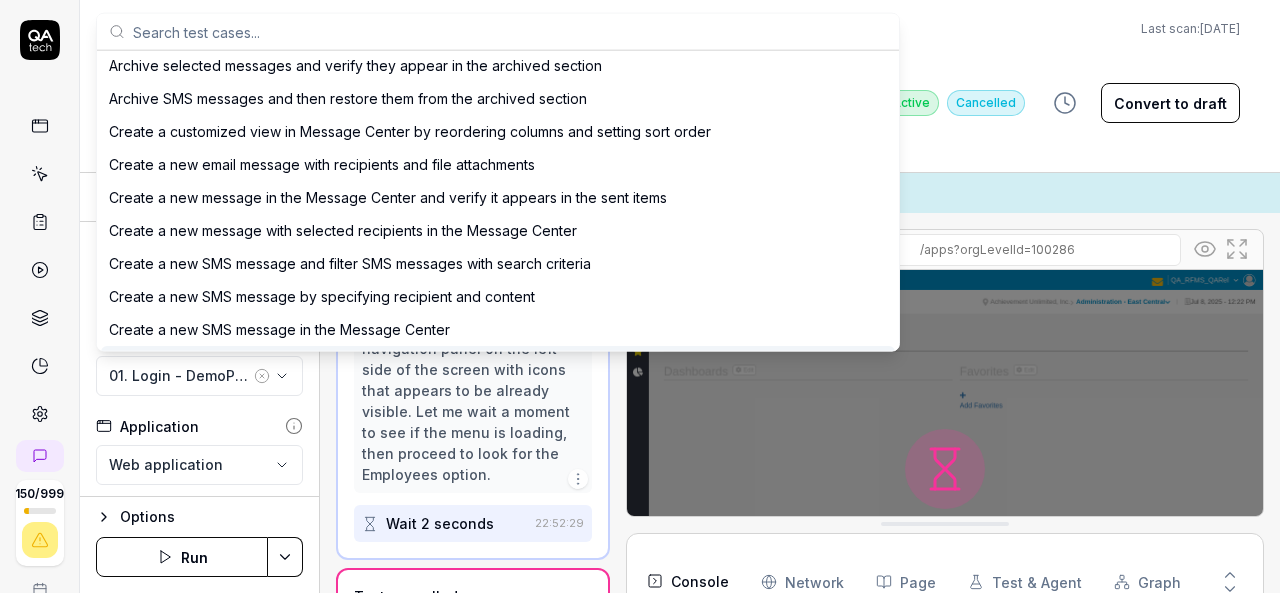 click 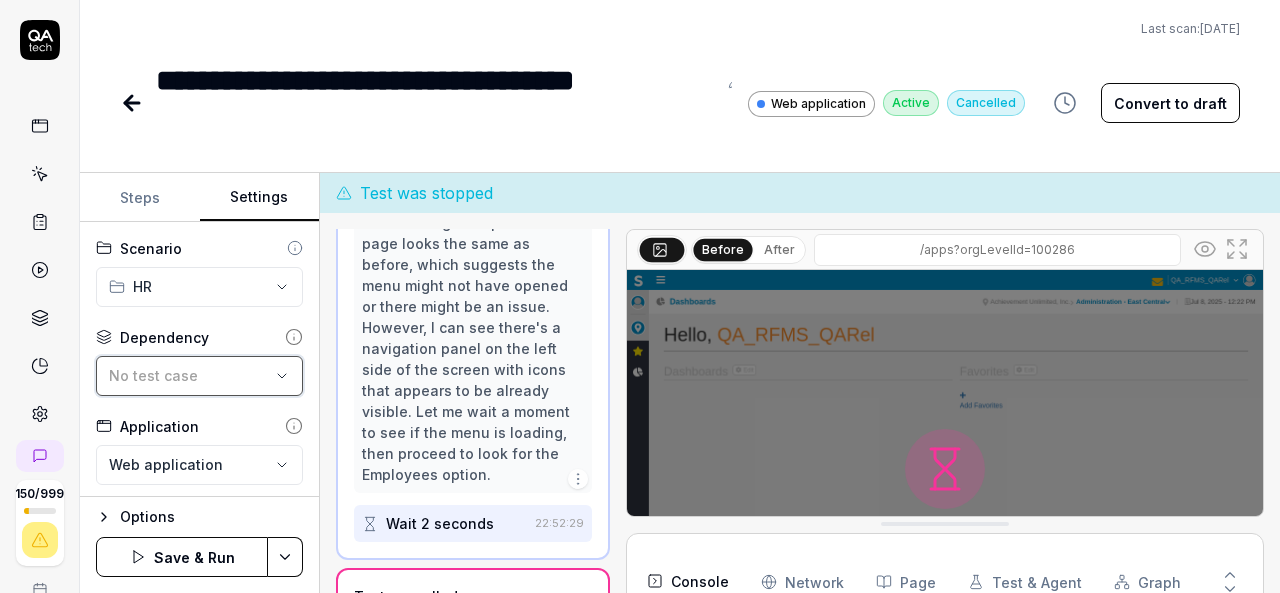 scroll, scrollTop: 100, scrollLeft: 0, axis: vertical 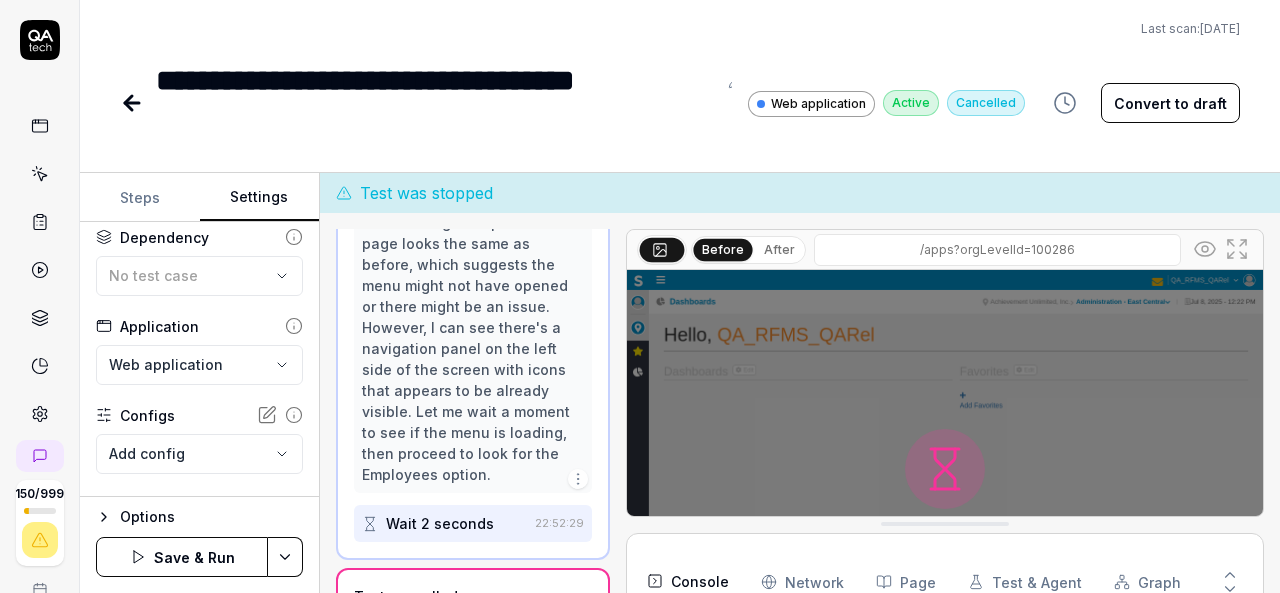 click on "**********" at bounding box center [640, 296] 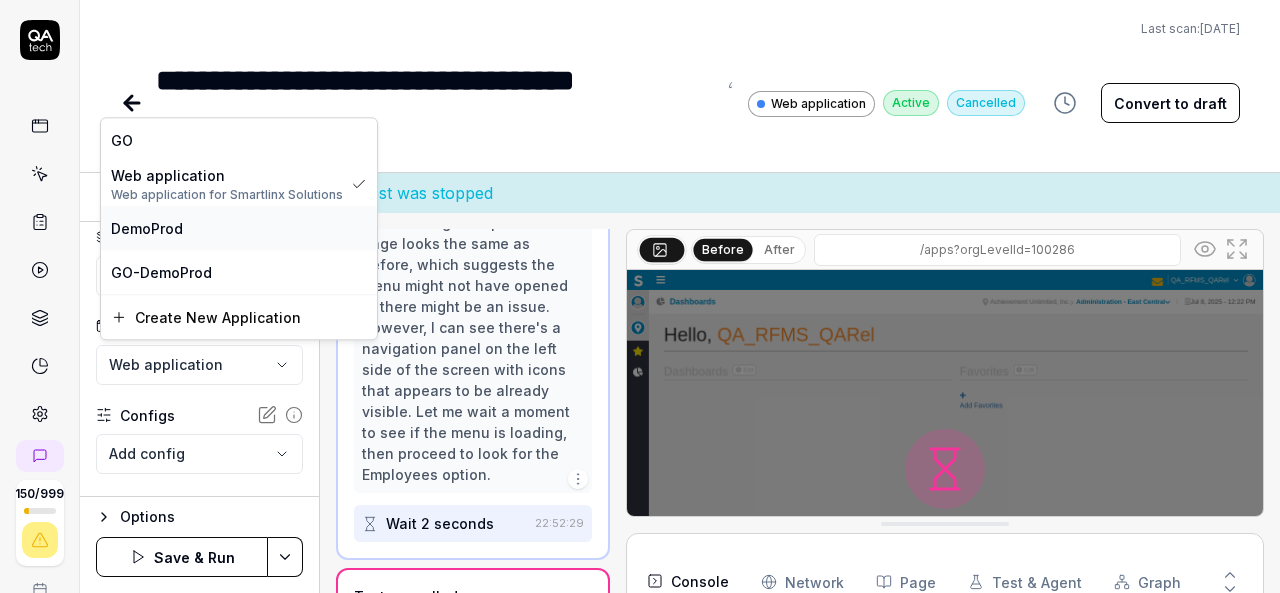 click on "DemoProd" at bounding box center (239, 228) 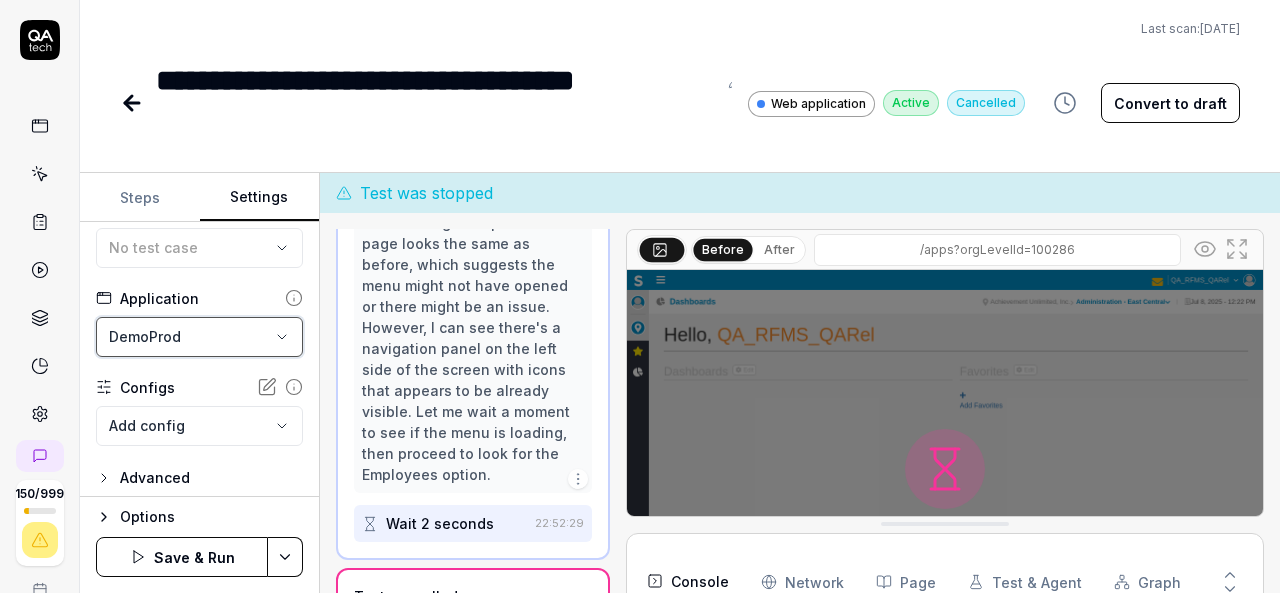 scroll, scrollTop: 136, scrollLeft: 0, axis: vertical 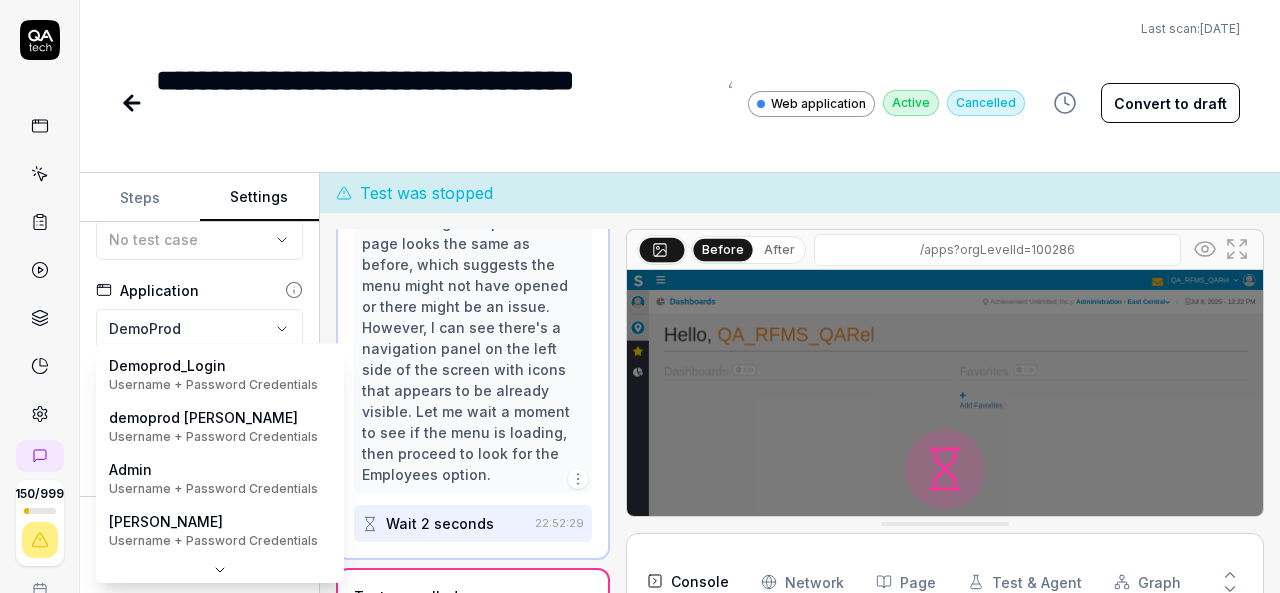 click on "**********" at bounding box center [640, 296] 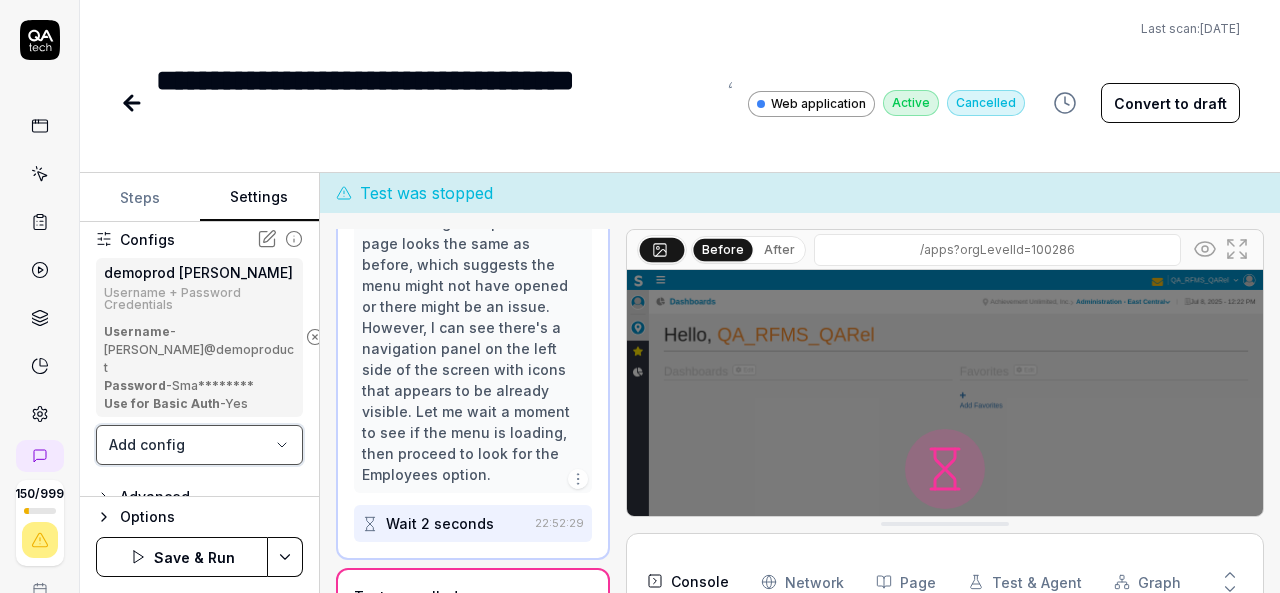 scroll, scrollTop: 321, scrollLeft: 0, axis: vertical 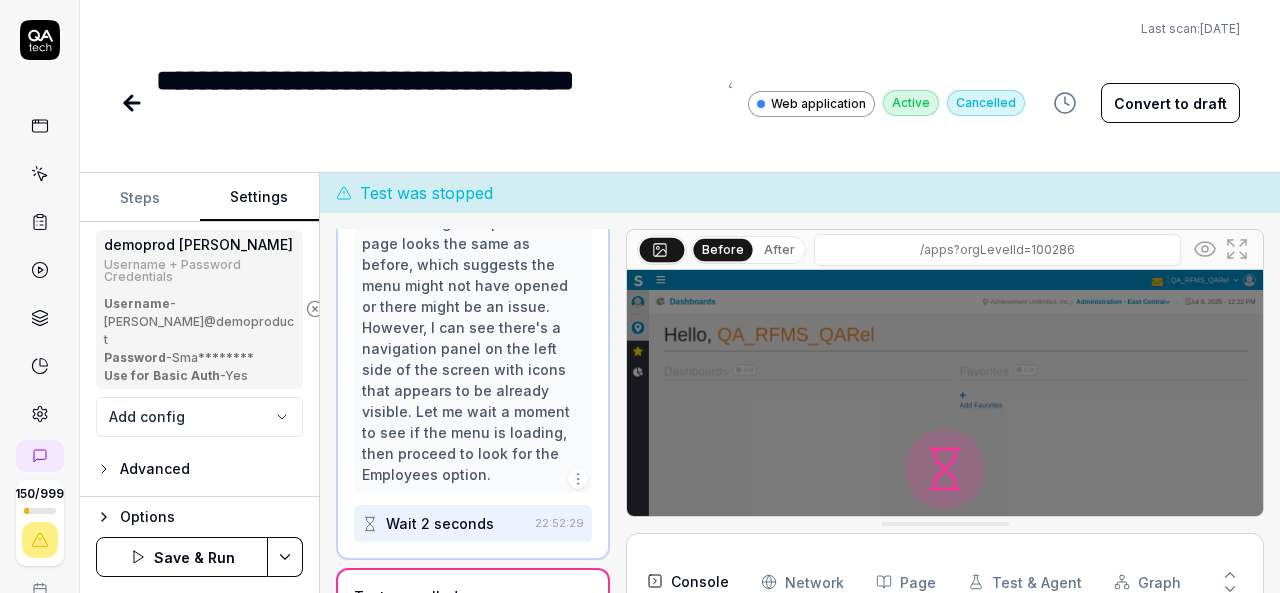 click on "Save & Run" at bounding box center (182, 557) 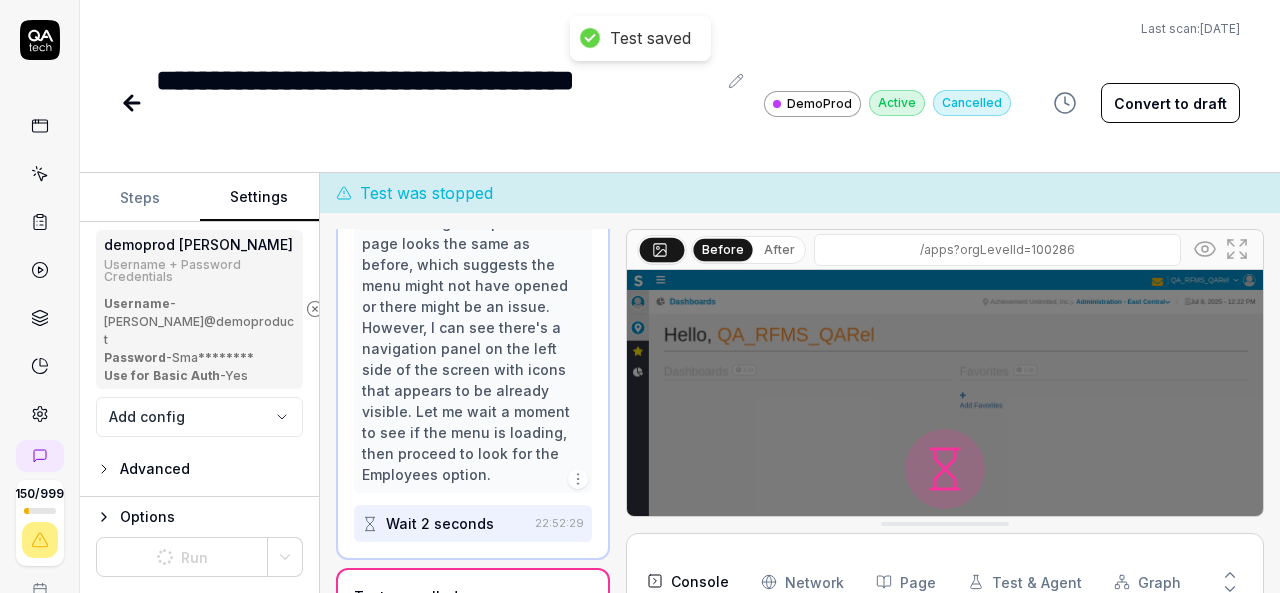 scroll, scrollTop: 276, scrollLeft: 0, axis: vertical 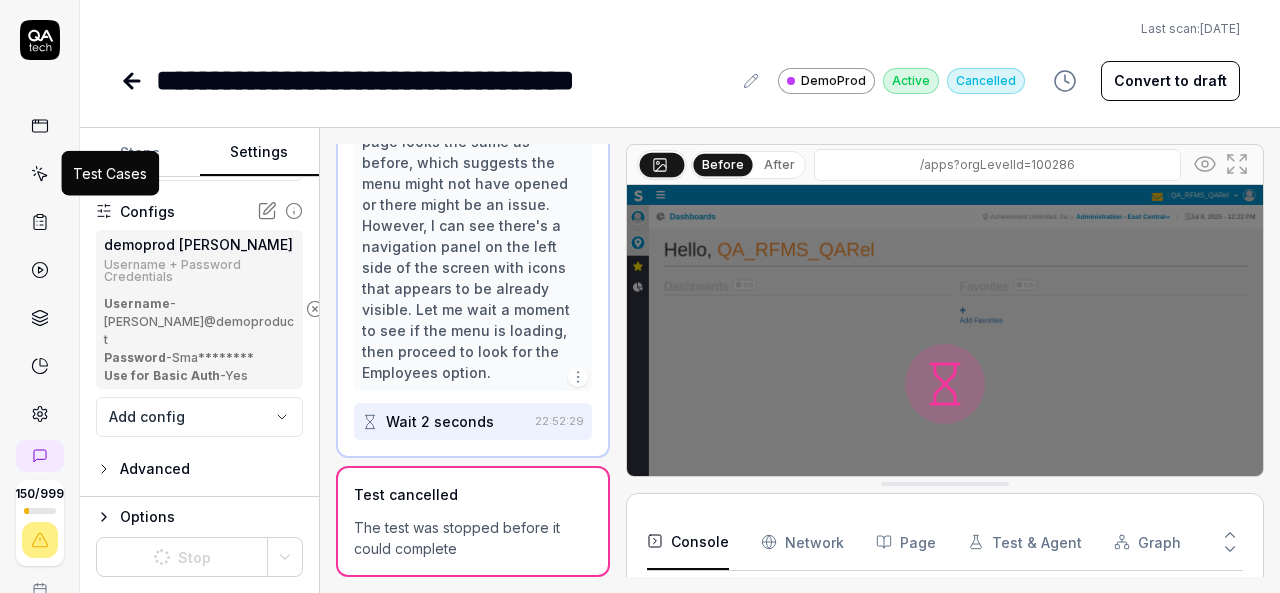 click 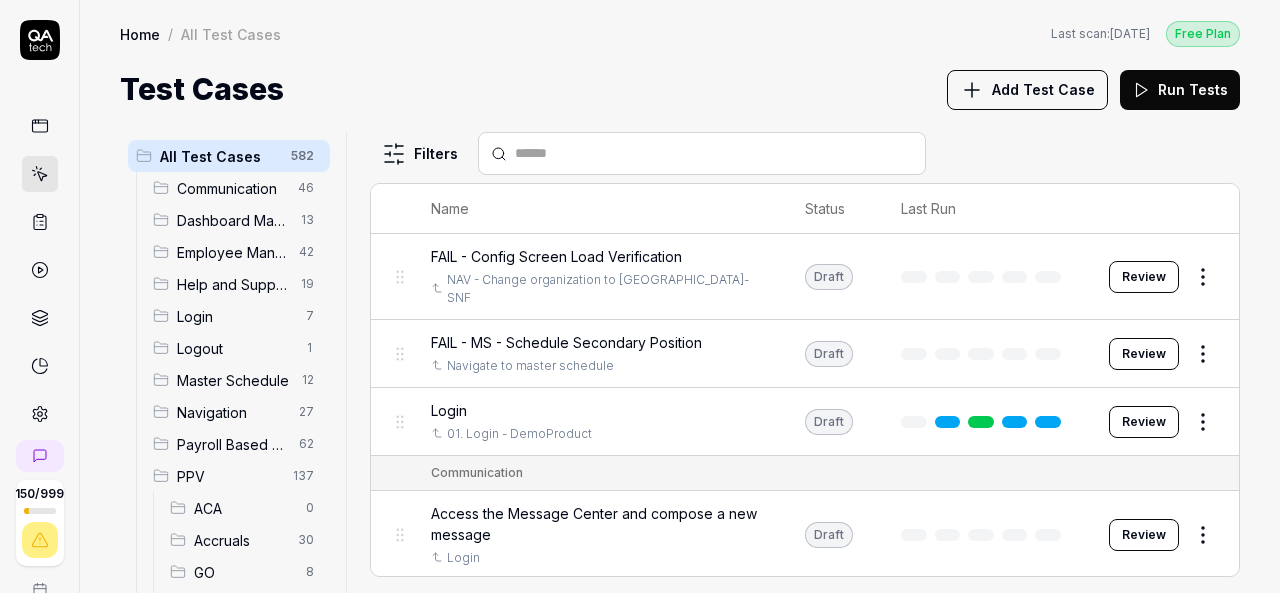 scroll, scrollTop: 300, scrollLeft: 0, axis: vertical 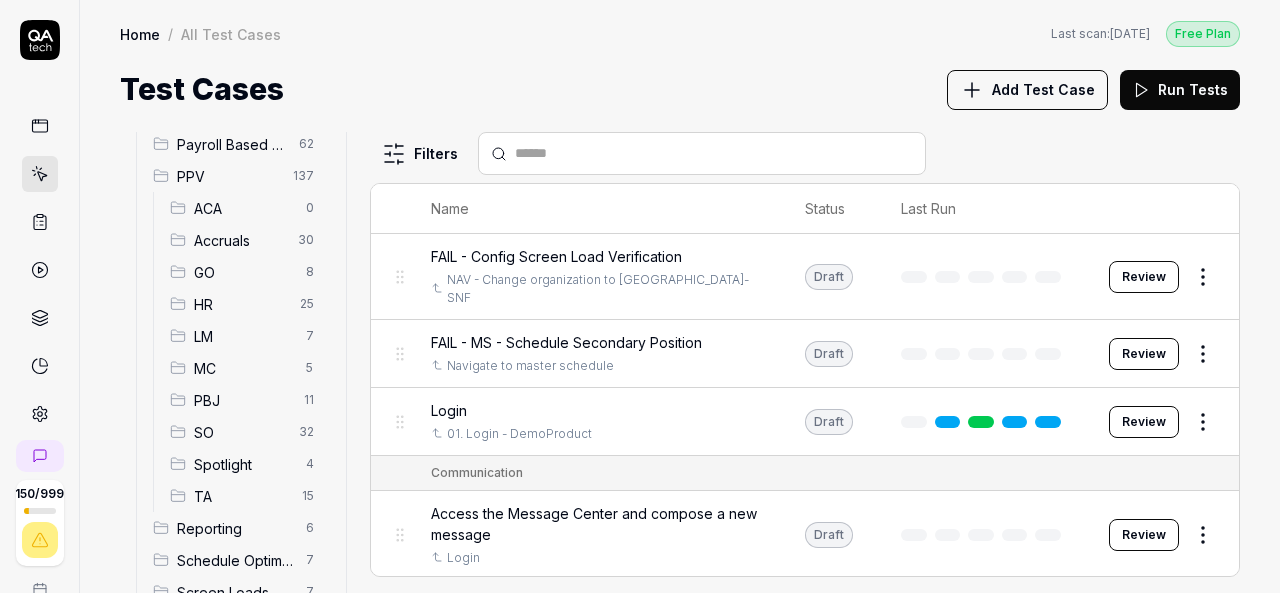 click on "HR" at bounding box center [241, 304] 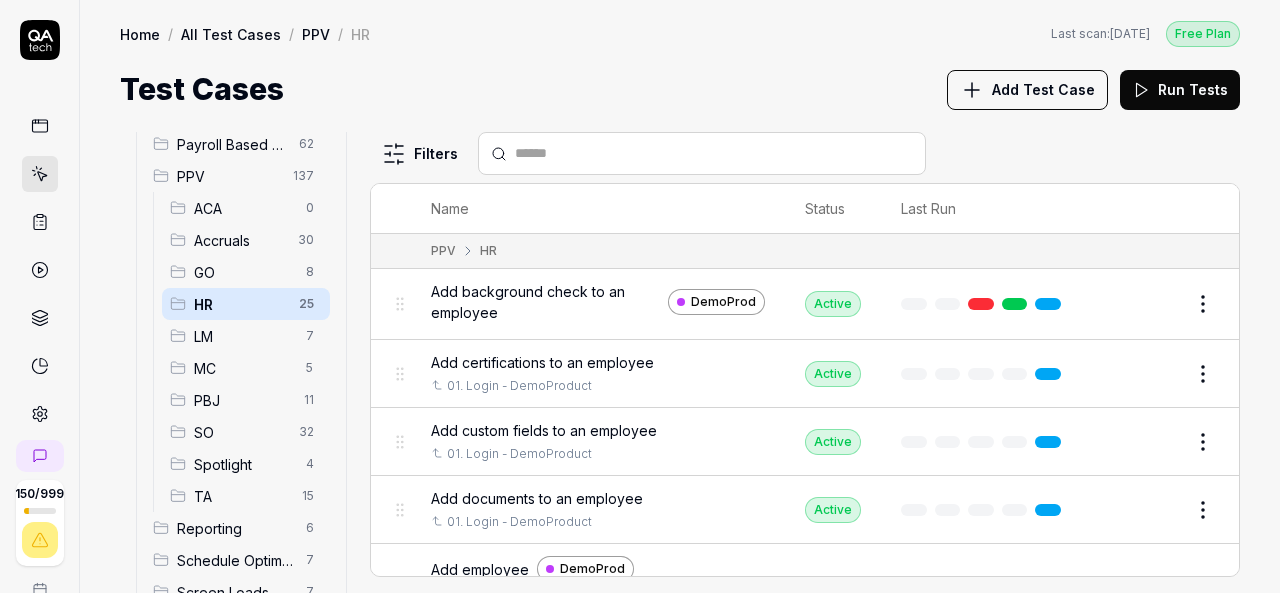 click on "Add background check to an employee" at bounding box center [545, 302] 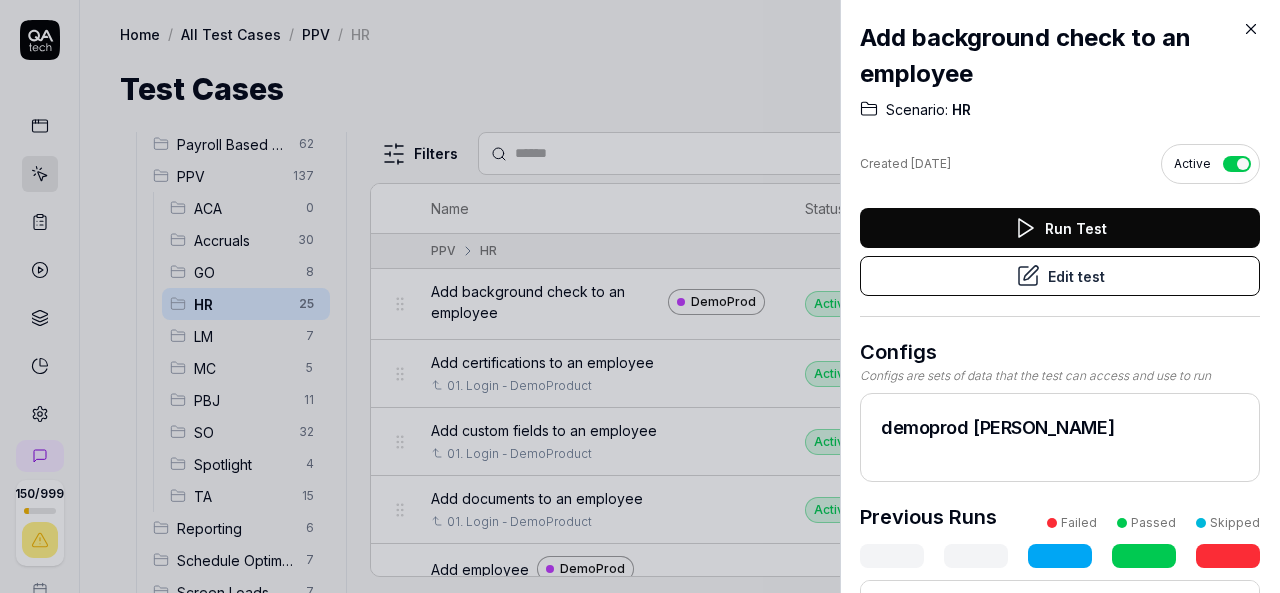 click 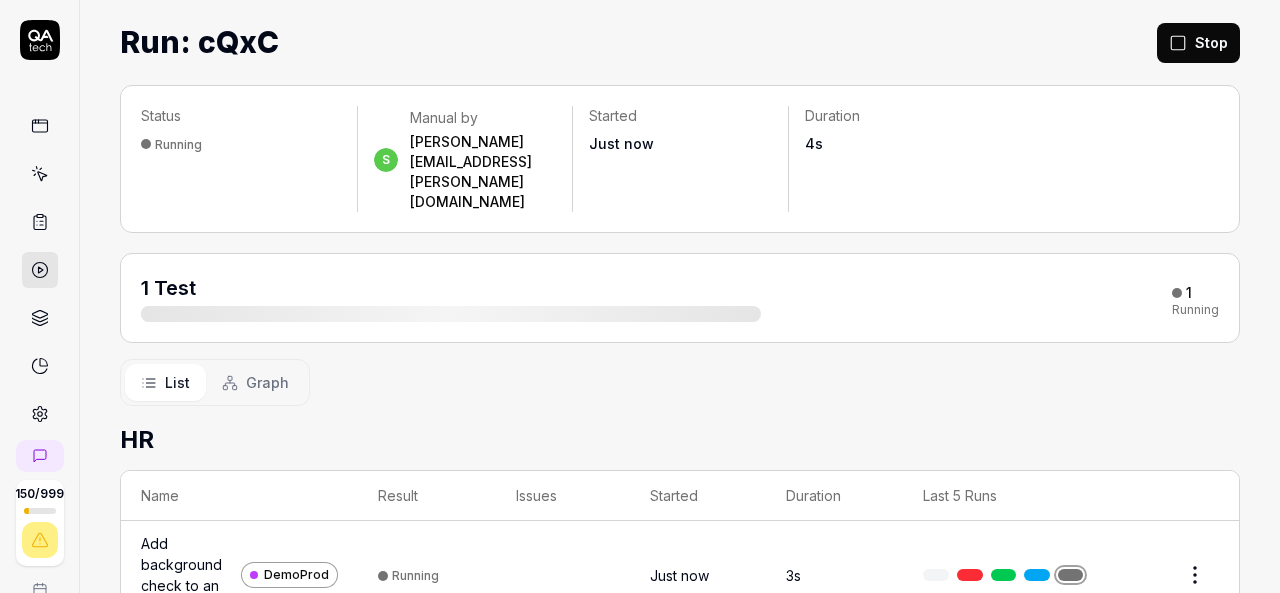 scroll, scrollTop: 61, scrollLeft: 0, axis: vertical 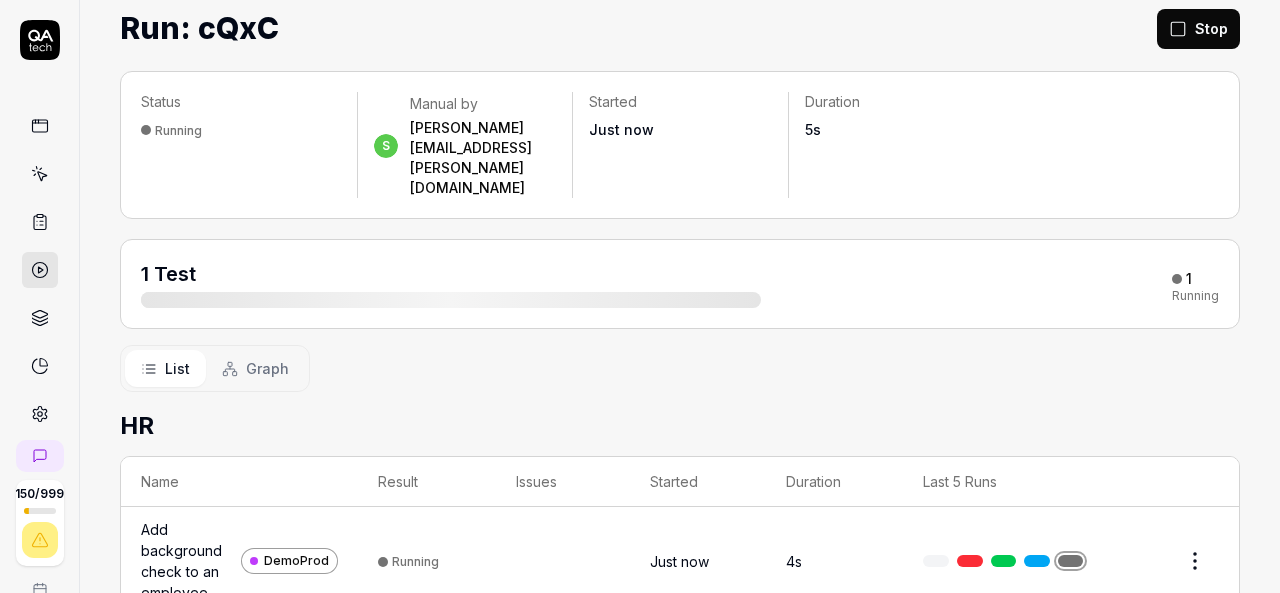 click on "Add background check to an employee" at bounding box center (187, 561) 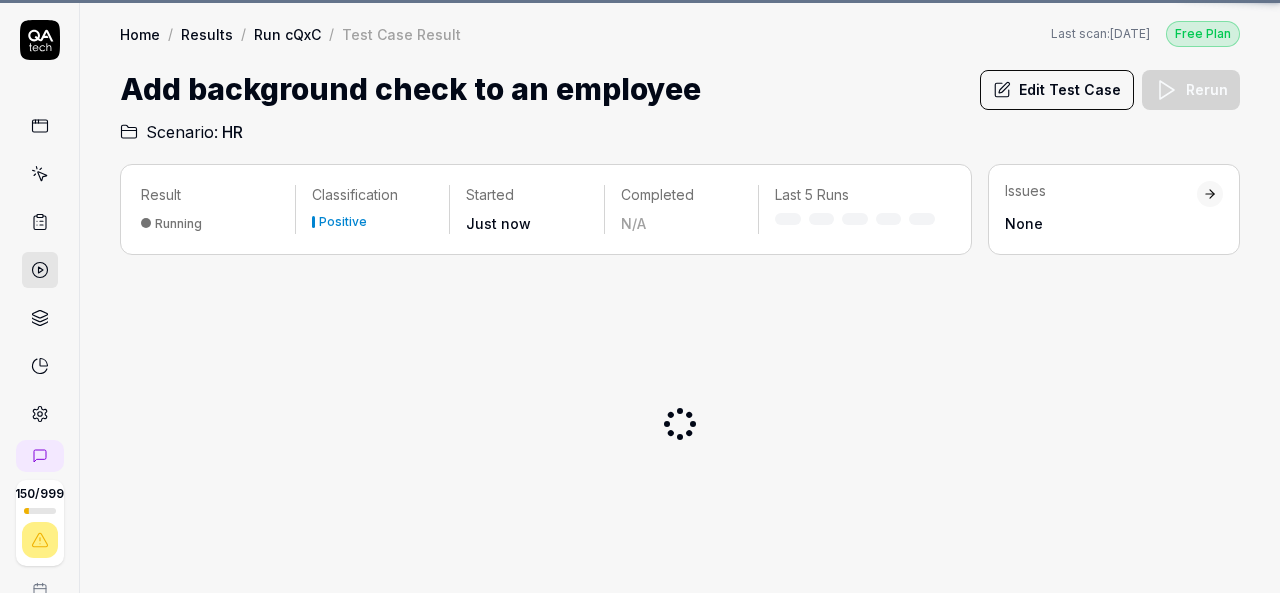 scroll, scrollTop: 0, scrollLeft: 0, axis: both 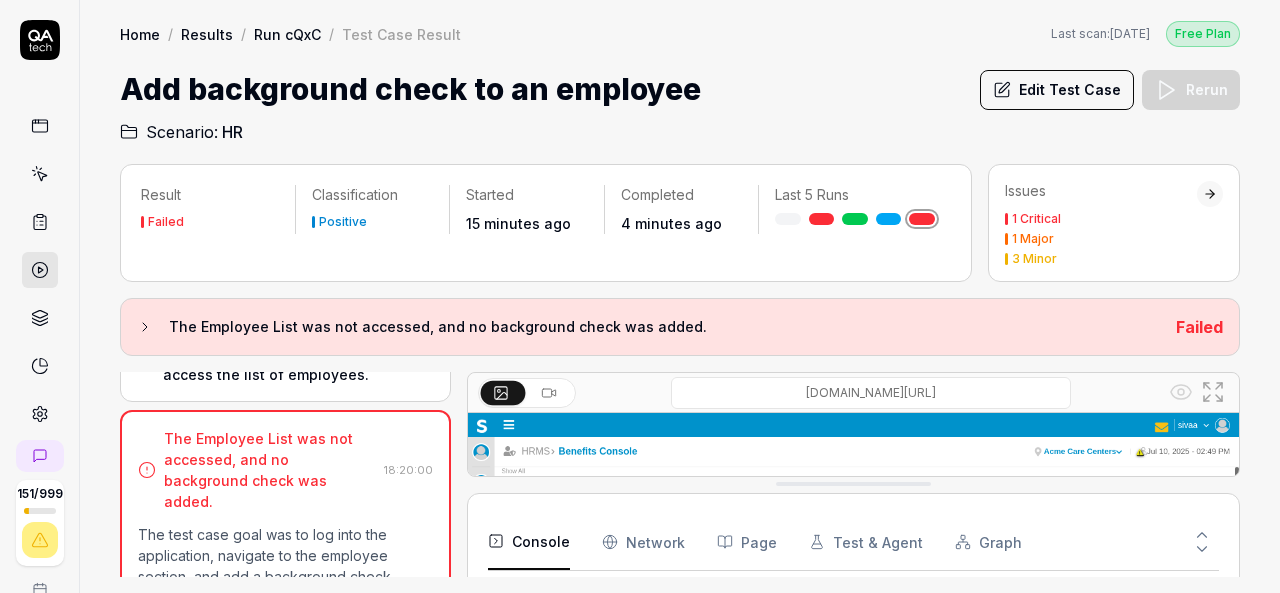 click on "Scenario: HR" at bounding box center (680, 128) 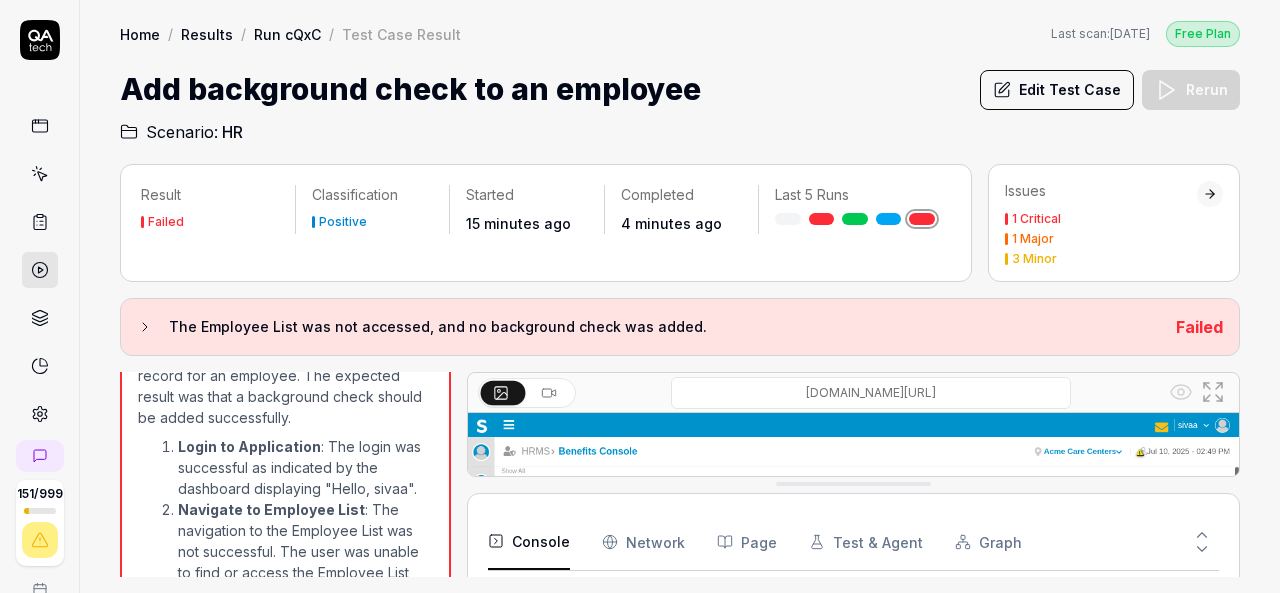 scroll, scrollTop: 1892, scrollLeft: 0, axis: vertical 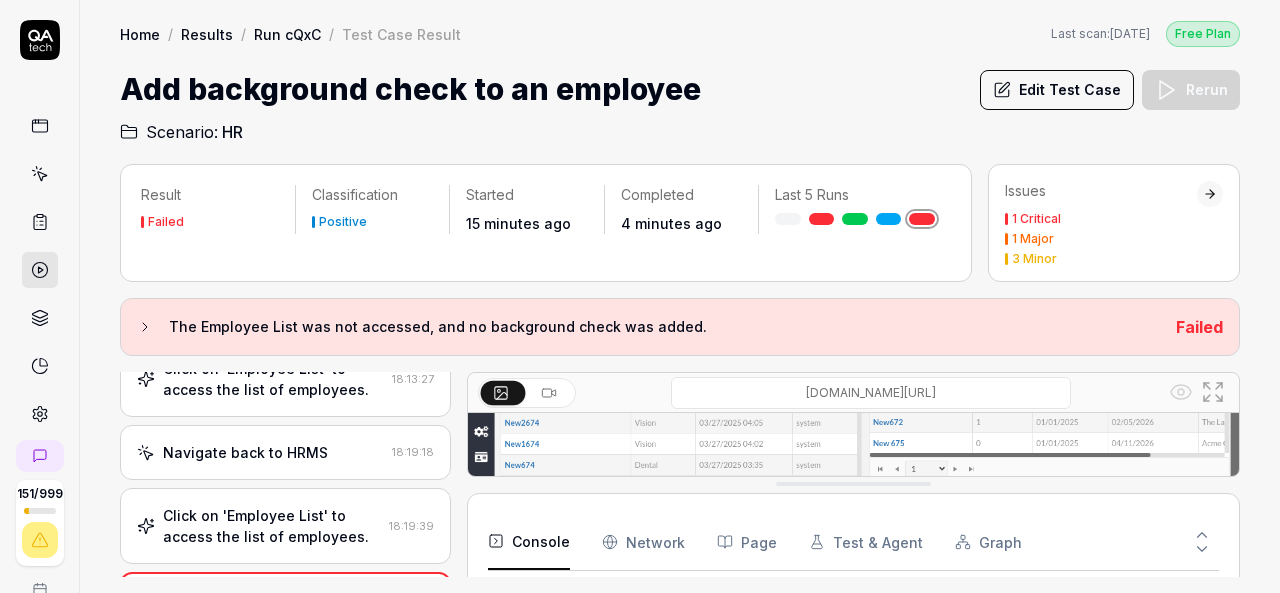 click on "Edit Test Case" at bounding box center [1057, 90] 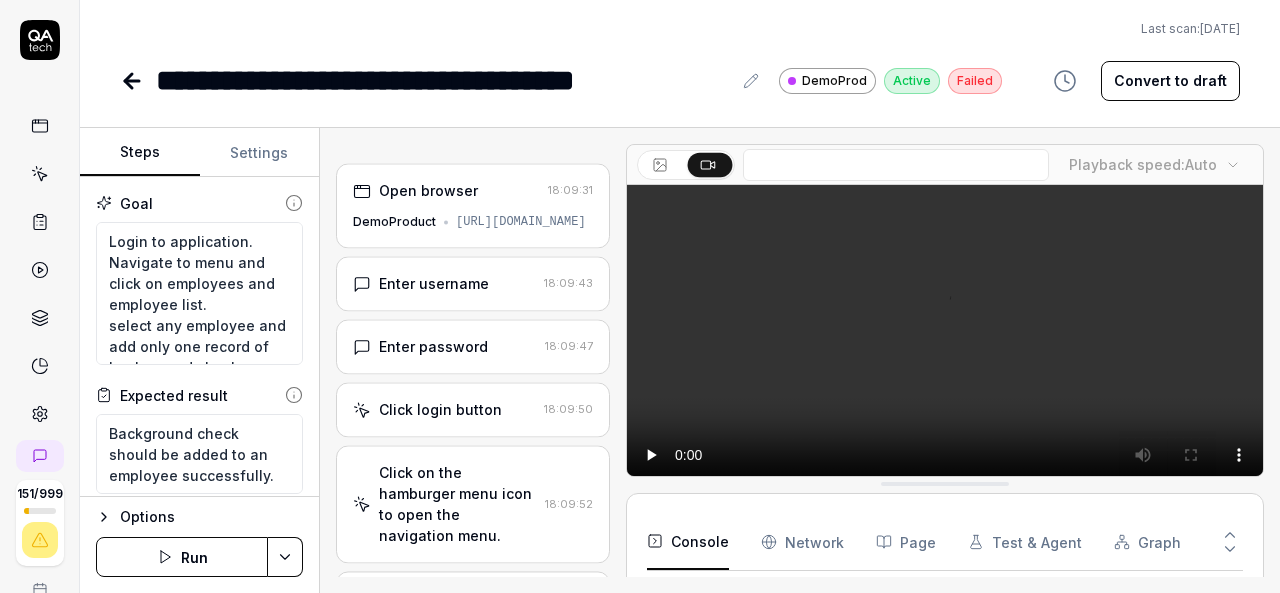 scroll, scrollTop: 248, scrollLeft: 0, axis: vertical 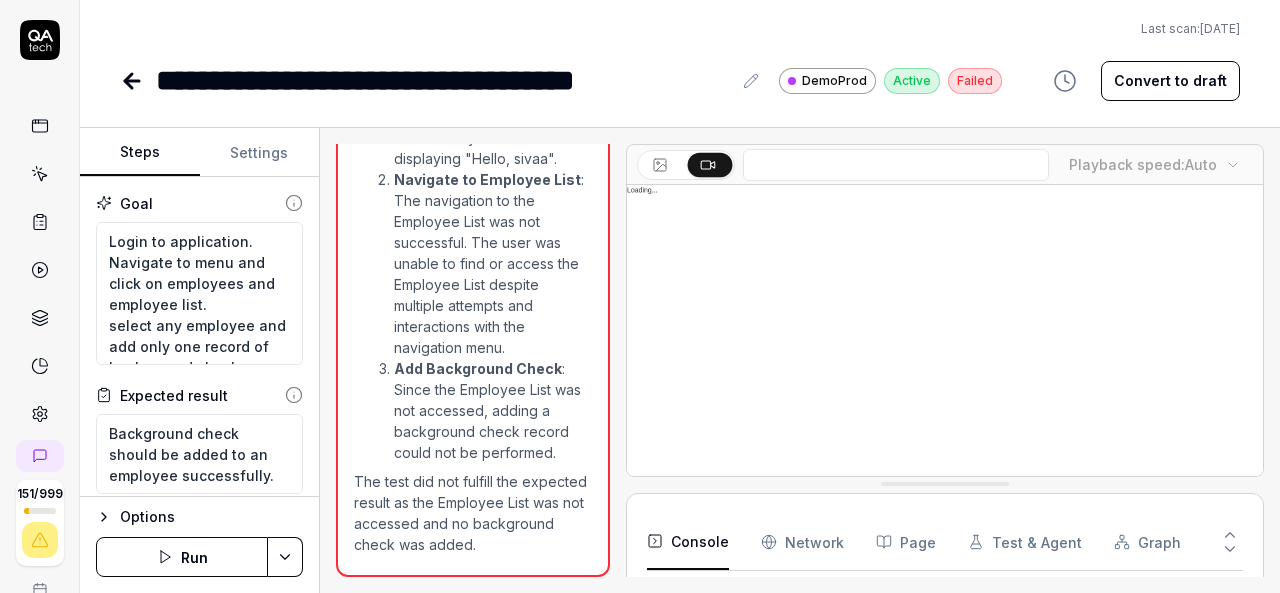 click 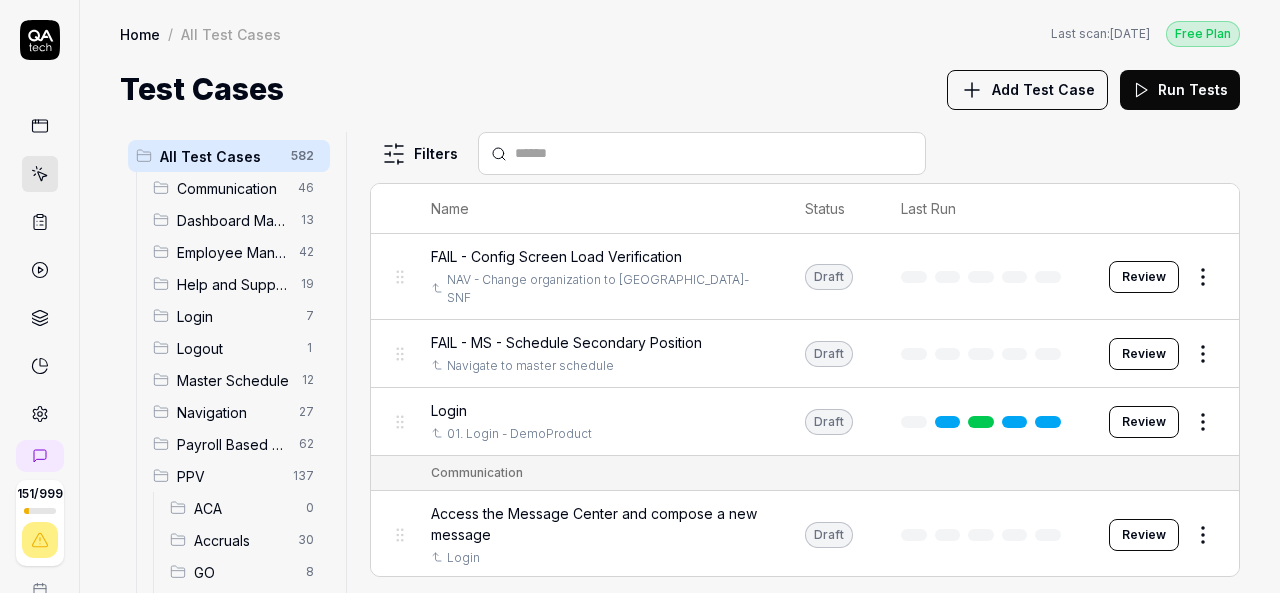 scroll, scrollTop: 300, scrollLeft: 0, axis: vertical 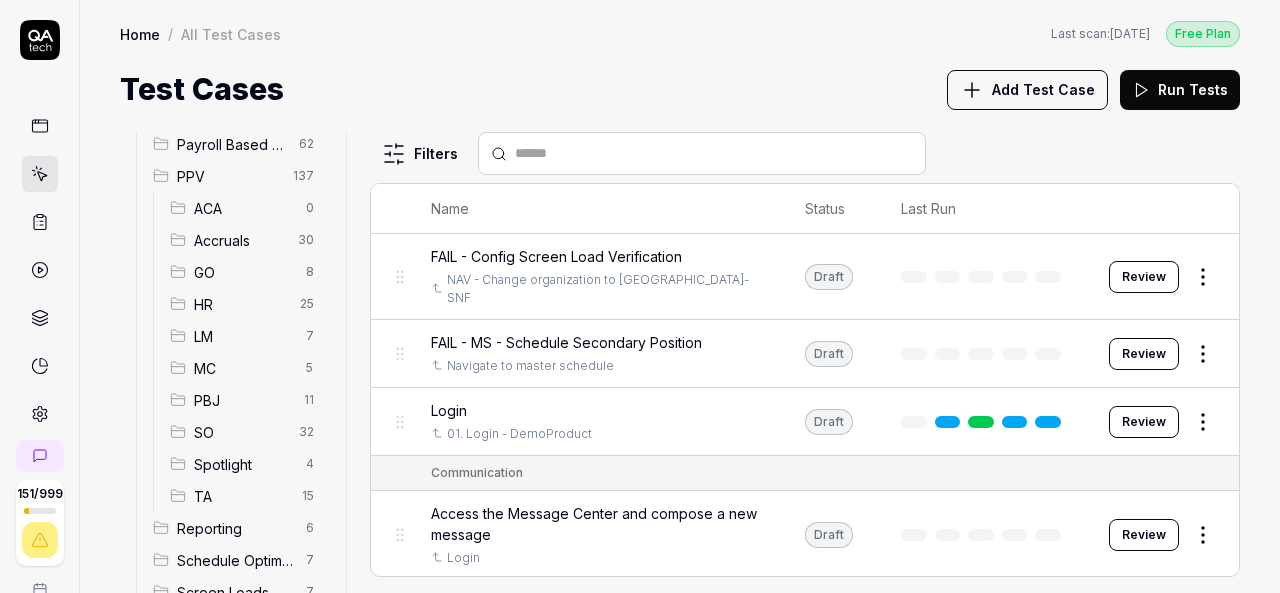 click on "HR" at bounding box center [241, 304] 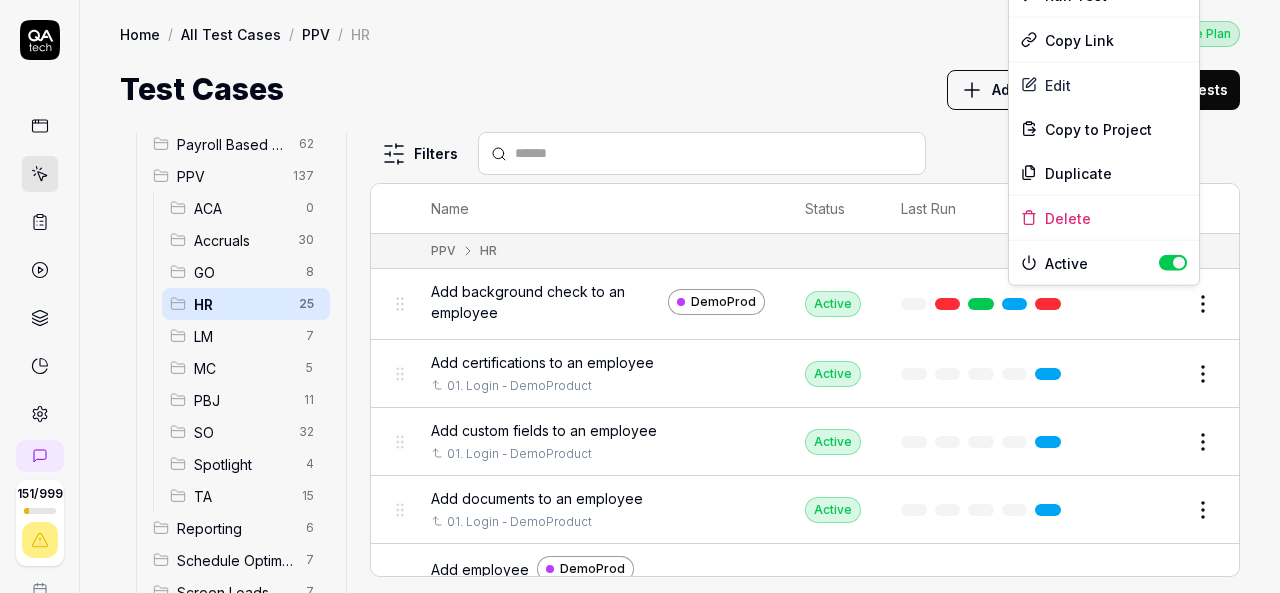 click on "151  /  999 s S Home / All Test Cases / PPV / HR Free Plan Home / All Test Cases / PPV / HR Last scan:  [DATE] Free Plan Test Cases Add Test Case Run Tests All Test Cases 582 Communication 46 Dashboard Management 13 Employee Management 42 Help and Support 19 Login 7 Logout 1 Master Schedule 12 Navigation 27 Payroll Based Journal 62 PPV 137 ACA 0 Accruals 30 GO 8 HR 25 LM 7 MC 5 PBJ 11 SO 32 Spotlight 4 TA 15 Reporting 6 Schedule Optimizer 7 Screen Loads 7 TestPPV 0 Time & Attendance 192 User Profile 1 Filters Name Status Last Run PPV HR Add background check to an employee DemoProd Active Edit Add certifications to an employee 01. Login - DemoProduct Active Edit Add custom fields to an employee 01. Login - DemoProduct Active Edit Add documents to an employee 01. Login - DemoProduct Active Edit Add employee DemoProd Login with [PERSON_NAME] credentials on demo prod Active Edit Add employee warnings to an employee 01. Login - DemoProduct Active Edit Add employment details 01. Login - DemoProduct Active Edit Active" at bounding box center (640, 296) 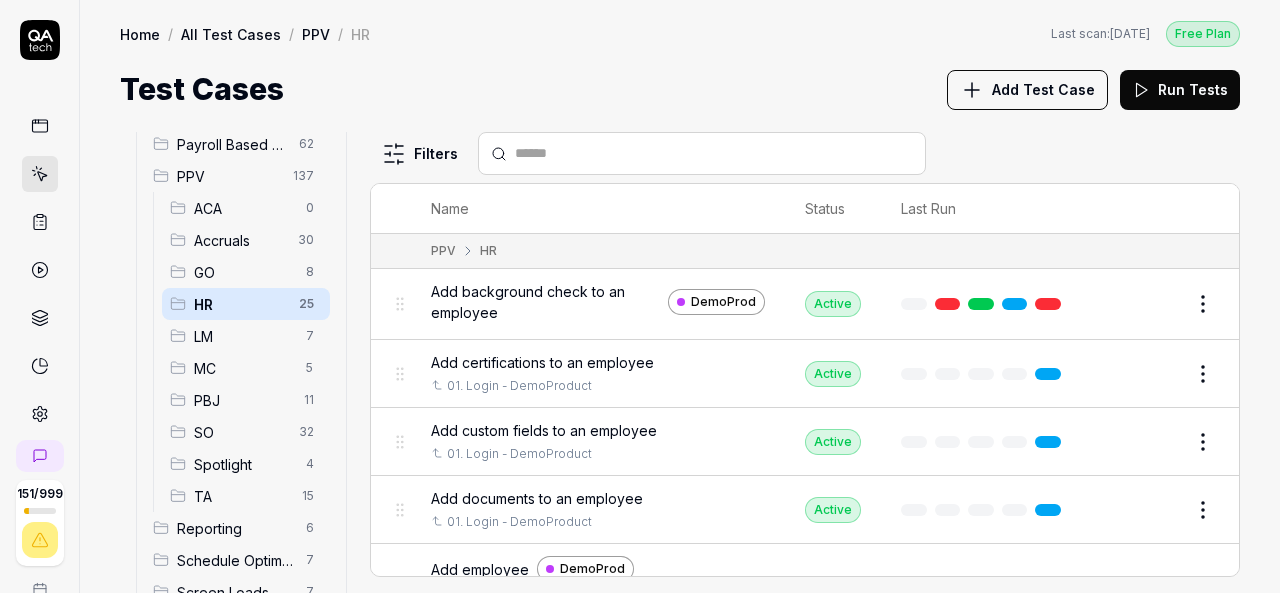 click on "151  /  999 s S Home / All Test Cases / PPV / HR Free Plan Home / All Test Cases / PPV / HR Last scan:  [DATE] Free Plan Test Cases Add Test Case Run Tests All Test Cases 582 Communication 46 Dashboard Management 13 Employee Management 42 Help and Support 19 Login 7 Logout 1 Master Schedule 12 Navigation 27 Payroll Based Journal 62 PPV 137 ACA 0 Accruals 30 GO 8 HR 25 LM 7 MC 5 PBJ 11 SO 32 Spotlight 4 TA 15 Reporting 6 Schedule Optimizer 7 Screen Loads 7 TestPPV 0 Time & Attendance 192 User Profile 1 Filters Name Status Last Run PPV HR Add background check to an employee DemoProd Active Edit Add certifications to an employee 01. Login - DemoProduct Active Edit Add custom fields to an employee 01. Login - DemoProduct Active Edit Add documents to an employee 01. Login - DemoProduct Active Edit Add employee DemoProd Login with [PERSON_NAME] credentials on demo prod Active Edit Add employee warnings to an employee 01. Login - DemoProduct Active Edit Add employment details 01. Login - DemoProduct Active Edit Active" at bounding box center (640, 296) 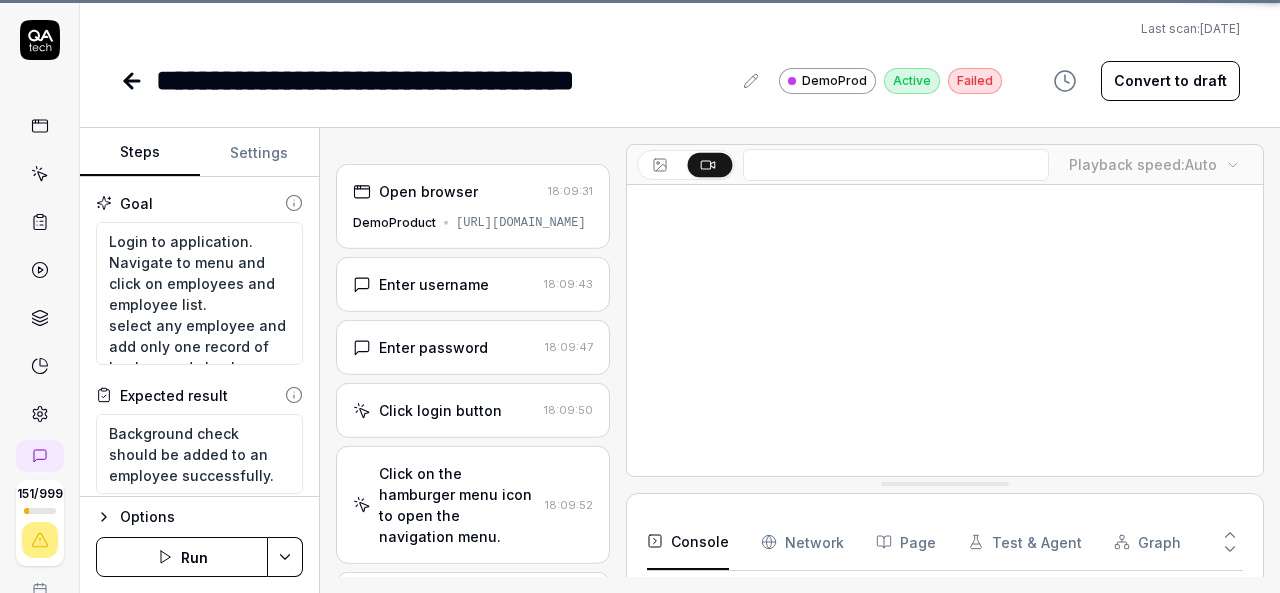 scroll, scrollTop: 157, scrollLeft: 0, axis: vertical 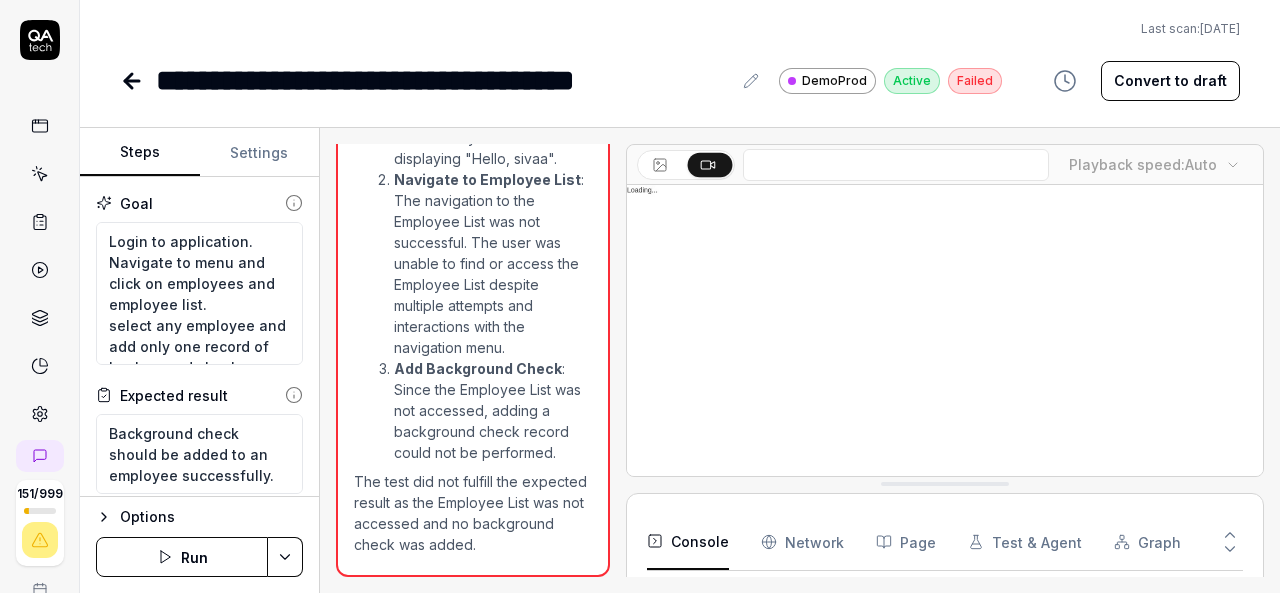 type on "*" 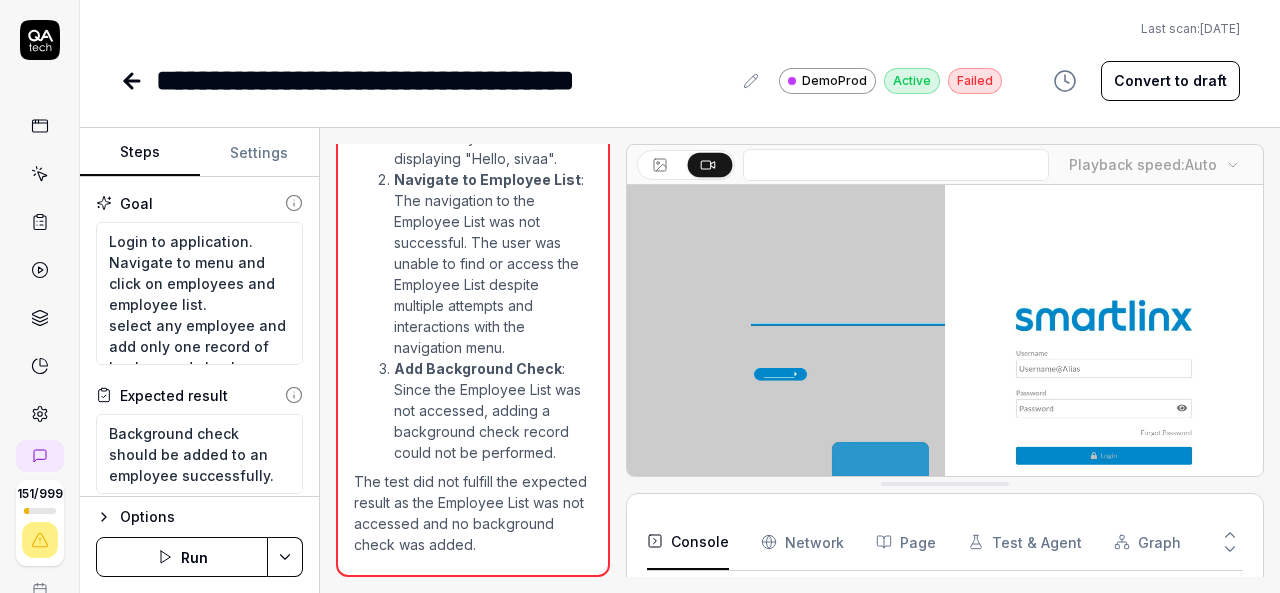 click 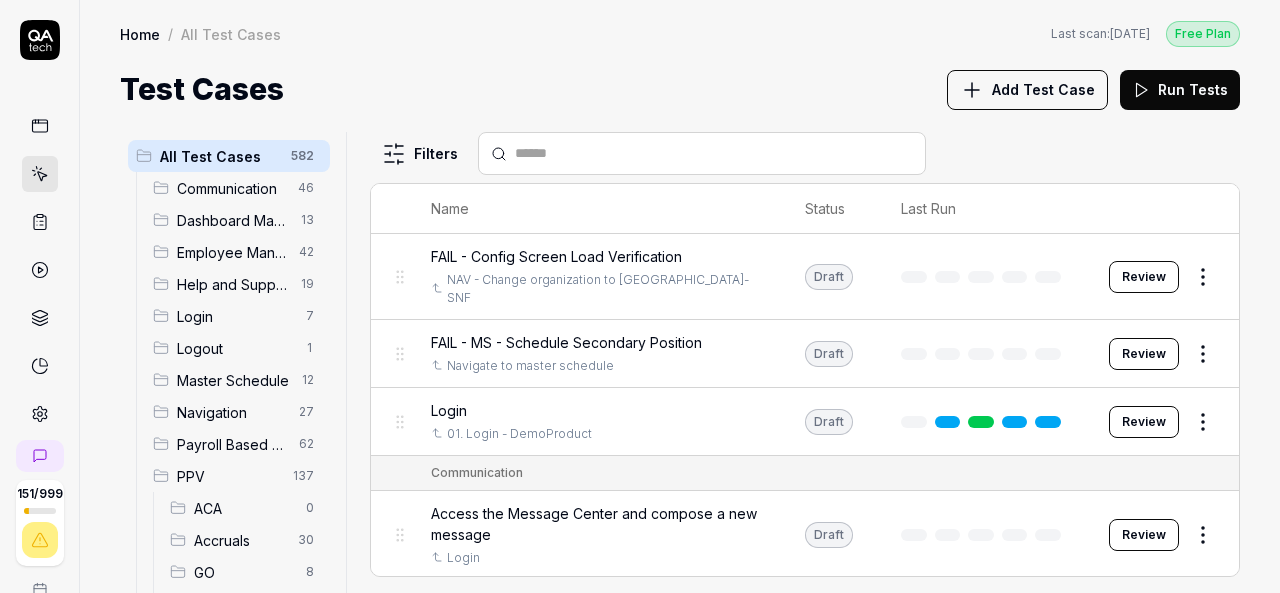 click on "HR" at bounding box center [241, 604] 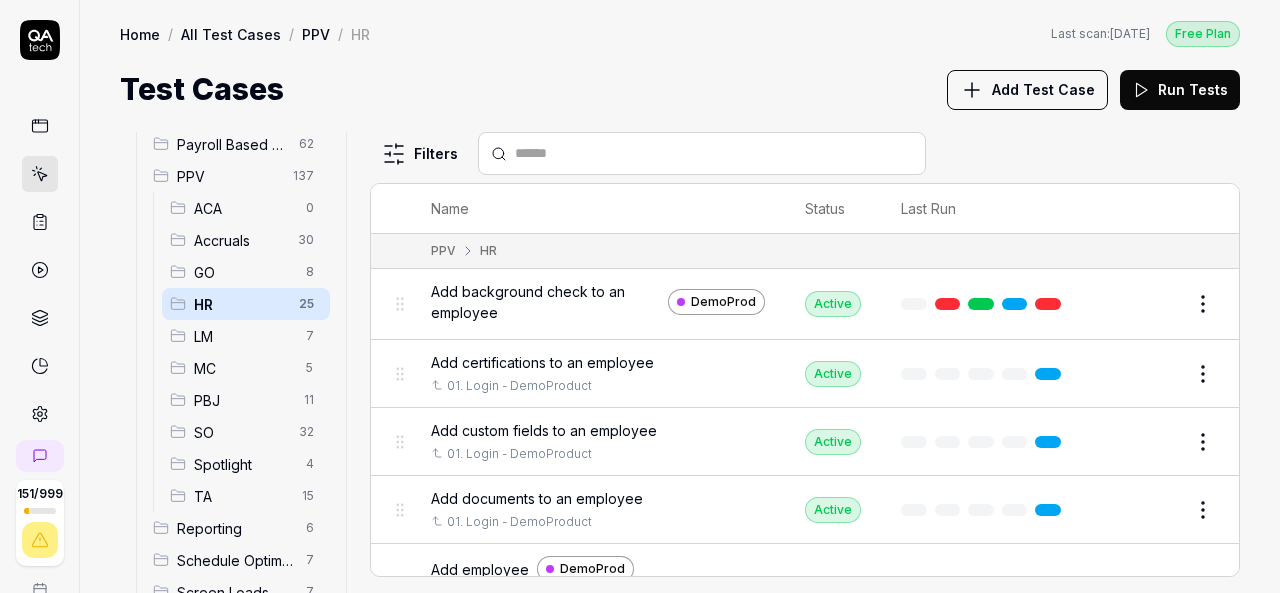 click on "Add background check to an employee" at bounding box center [545, 302] 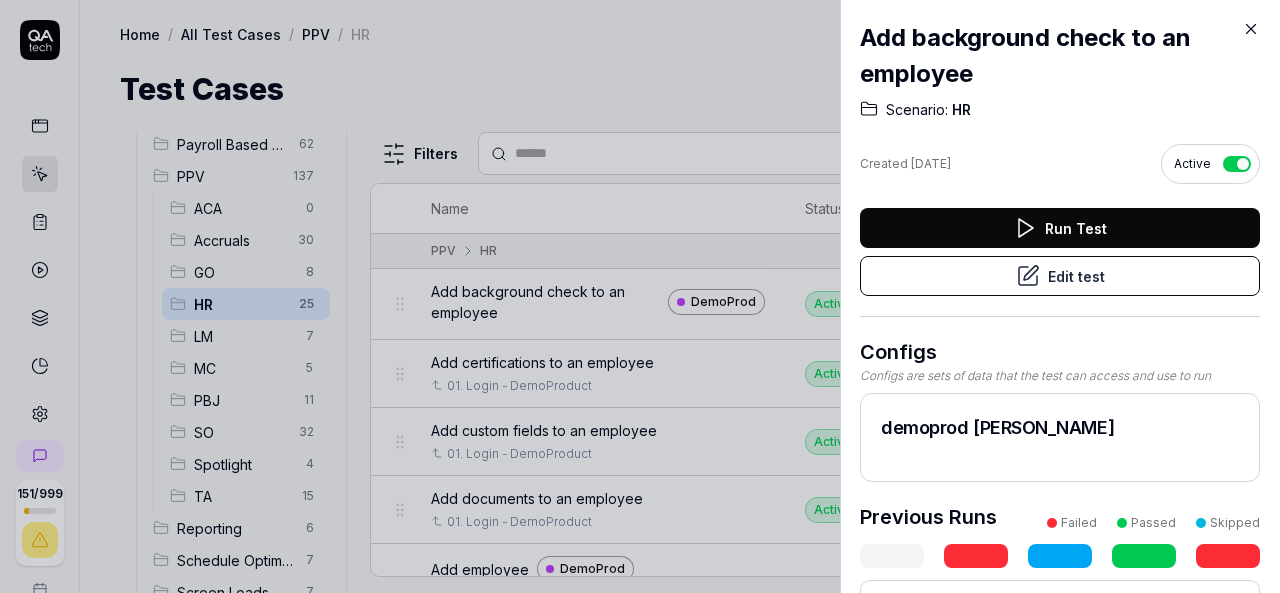click on "Run Test" at bounding box center [1060, 228] 